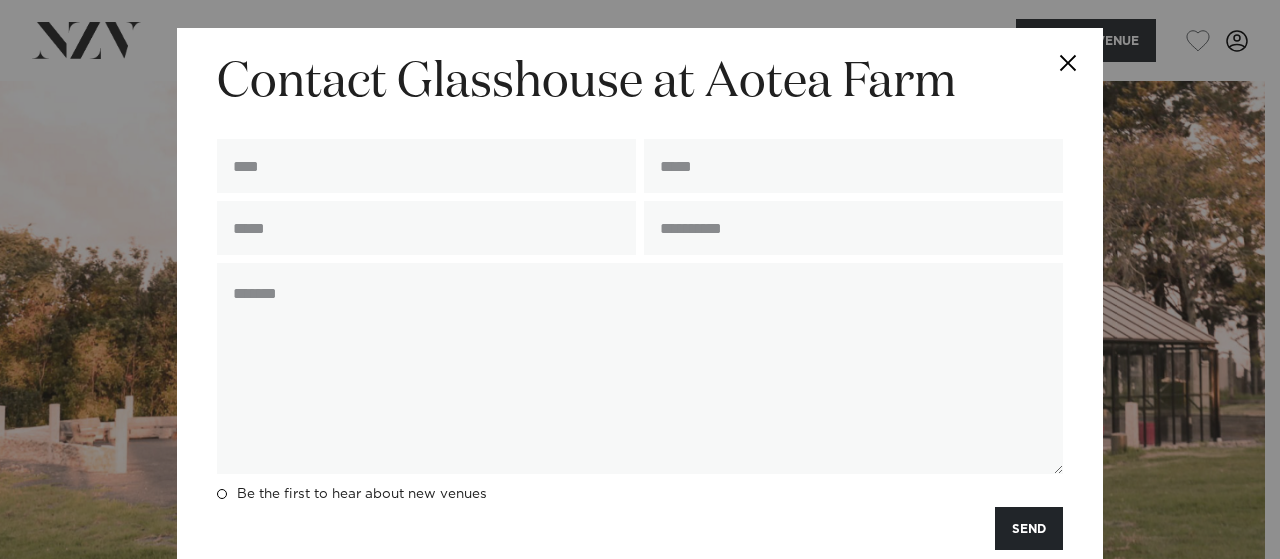 scroll, scrollTop: 165, scrollLeft: 0, axis: vertical 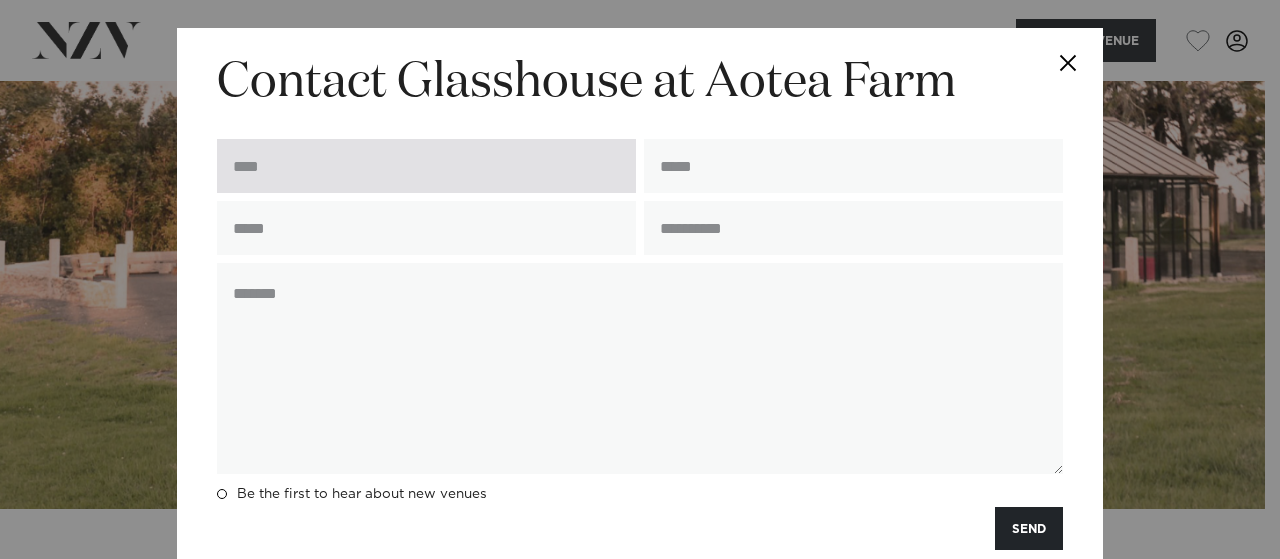 type on "********" 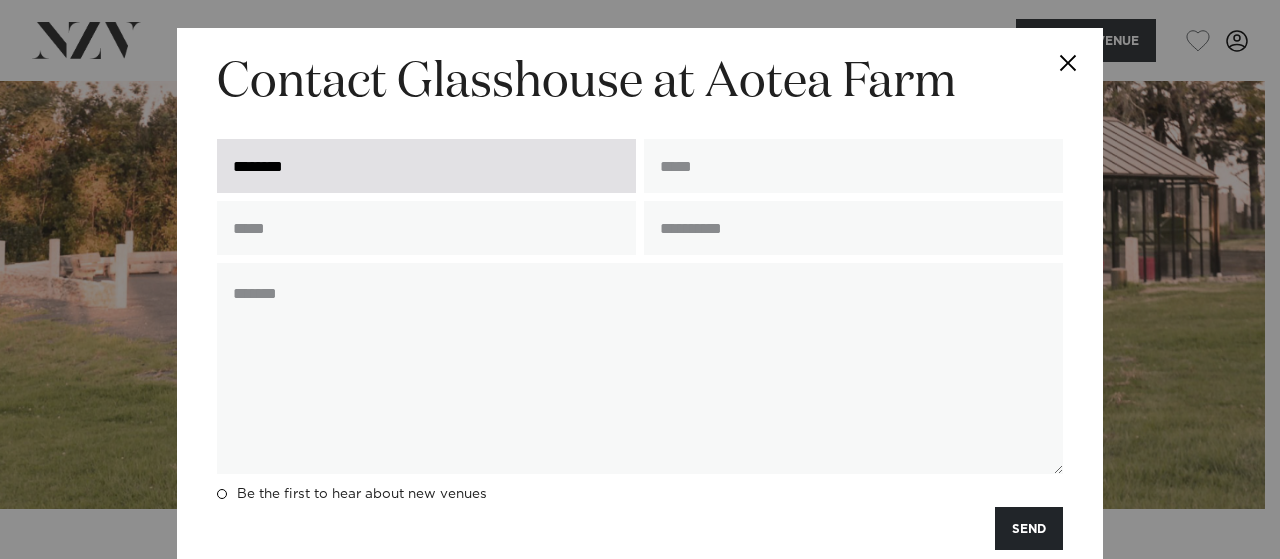 type on "**********" 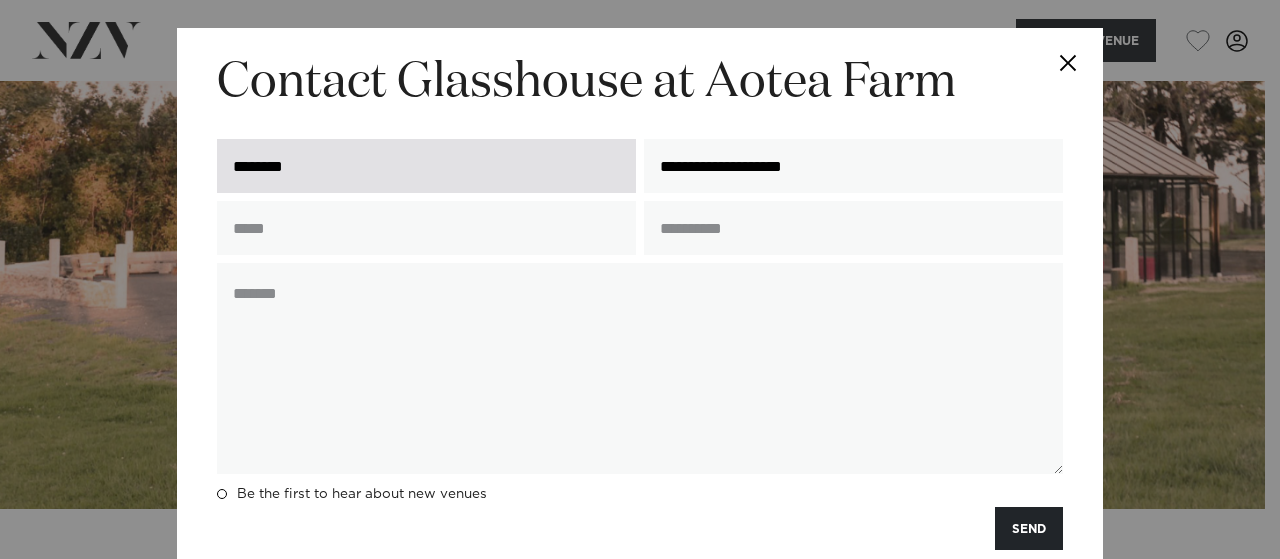 type on "**********" 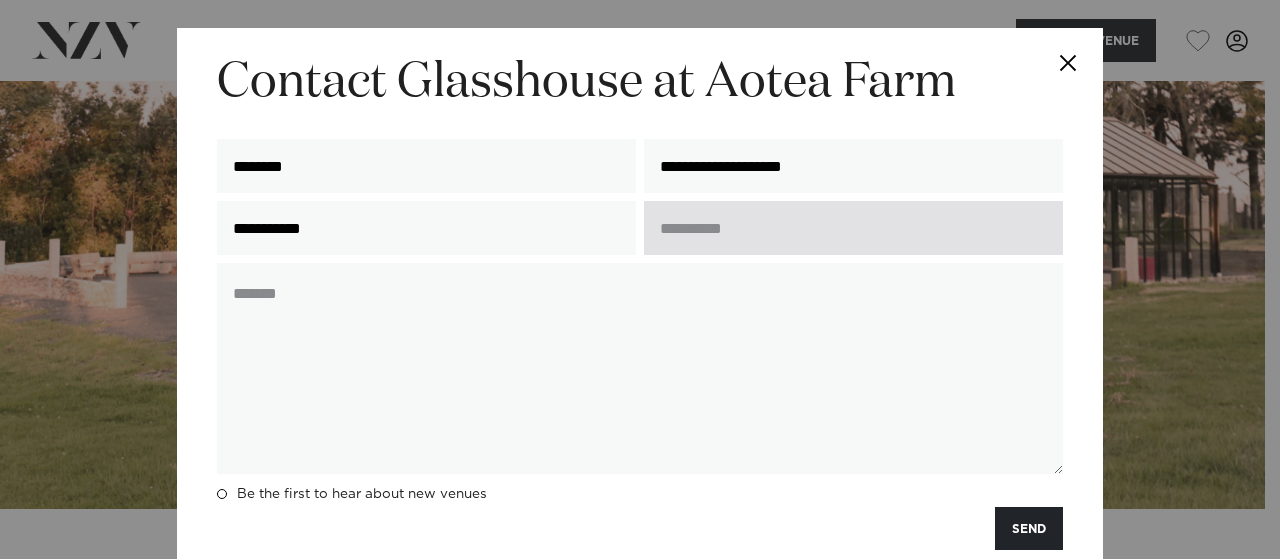 click at bounding box center [853, 228] 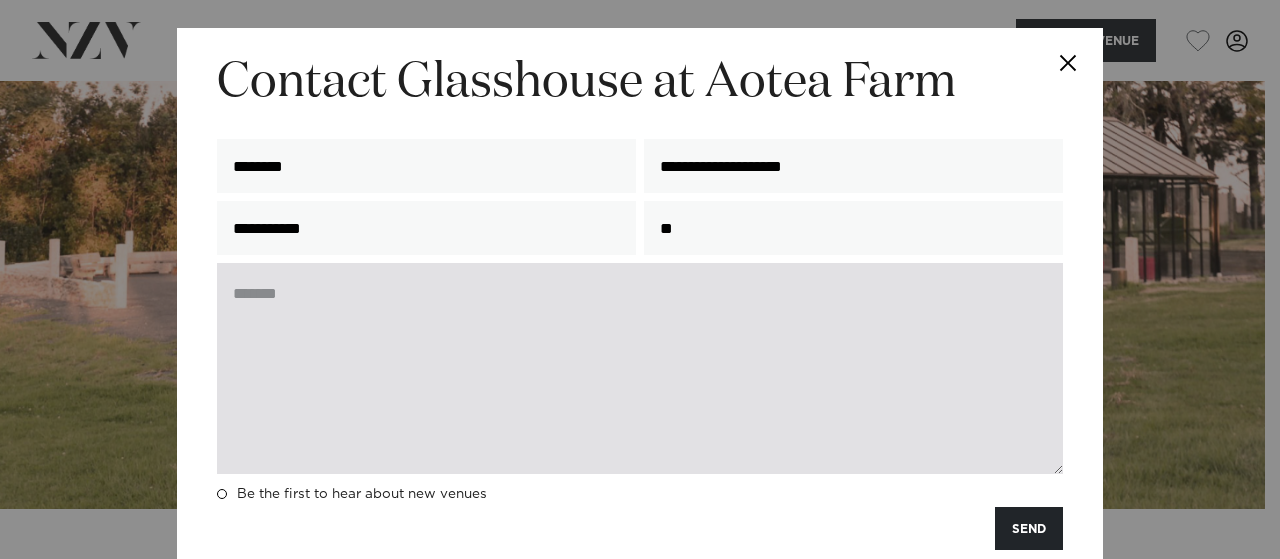 type on "**" 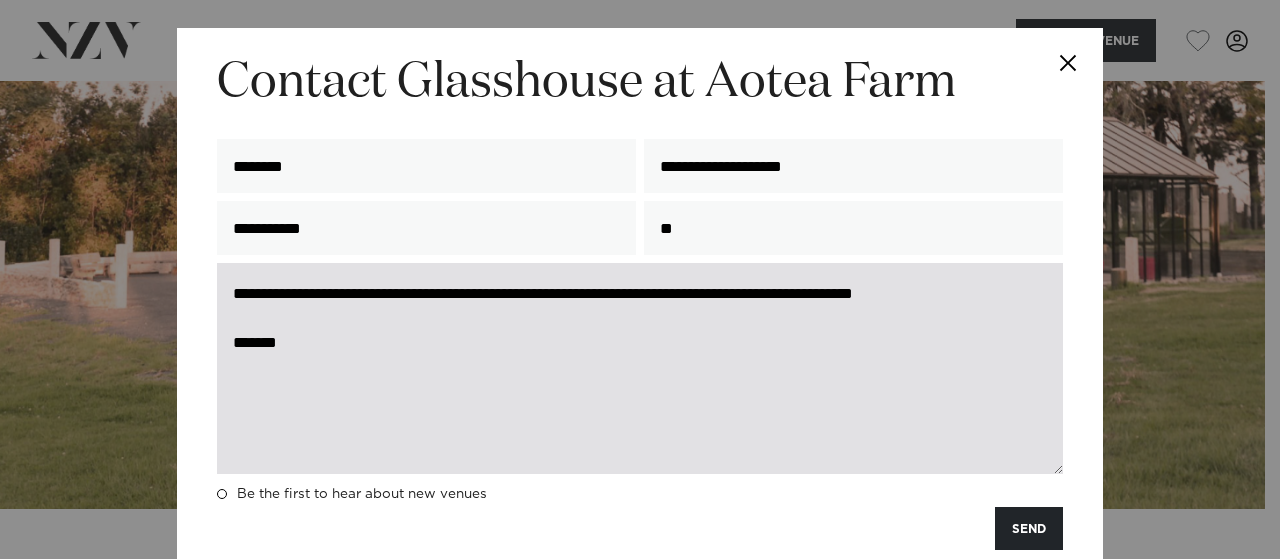 click on "**********" at bounding box center (640, 368) 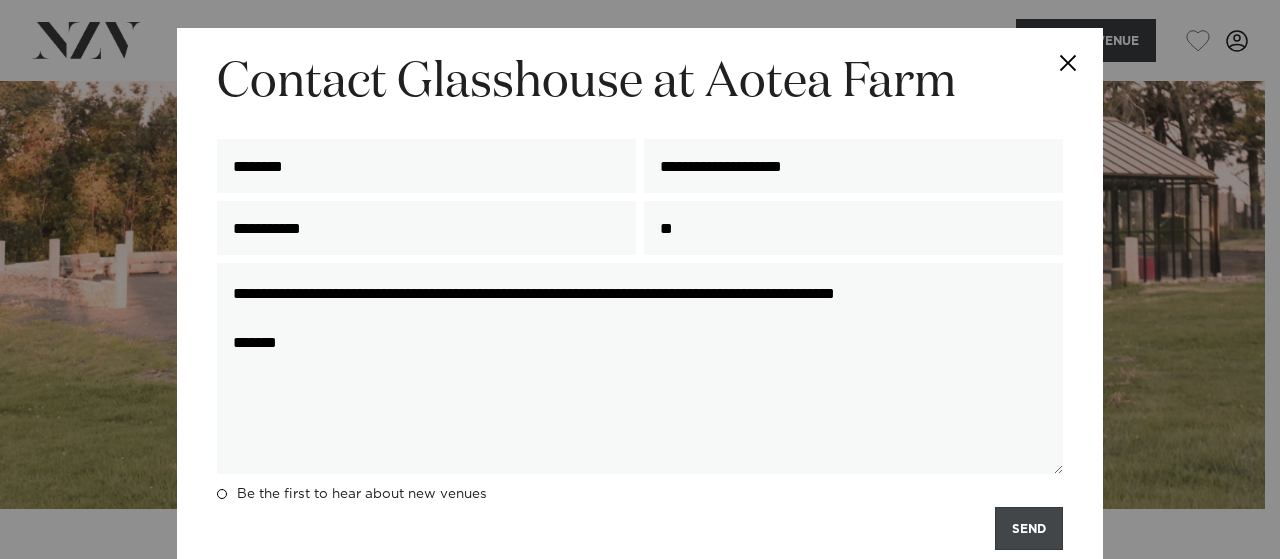 type on "**********" 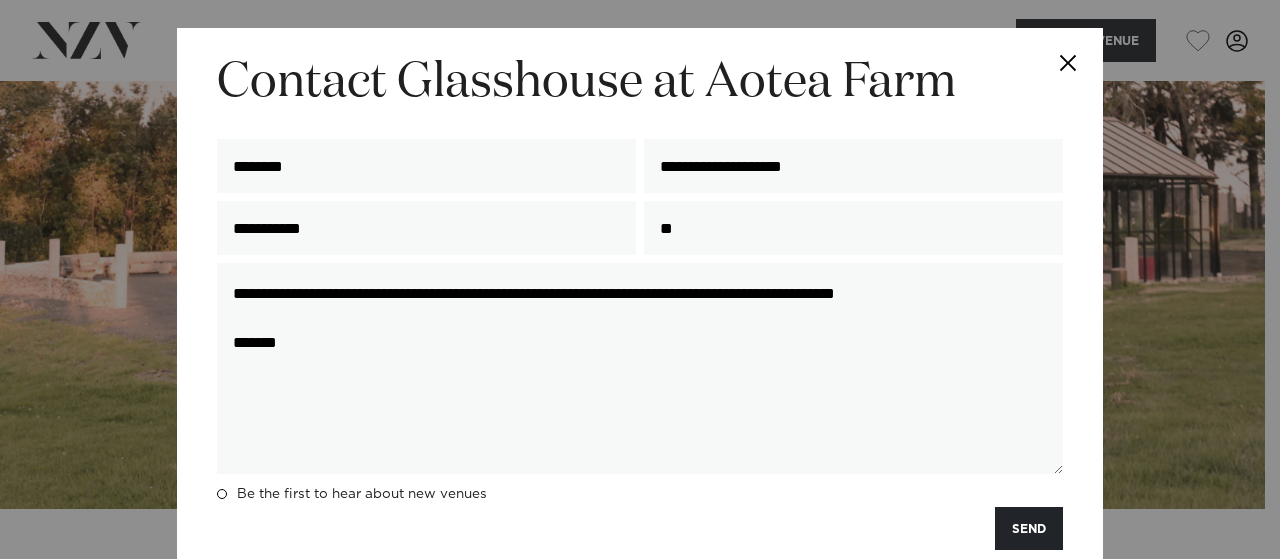drag, startPoint x: 1010, startPoint y: 529, endPoint x: 996, endPoint y: 502, distance: 30.413813 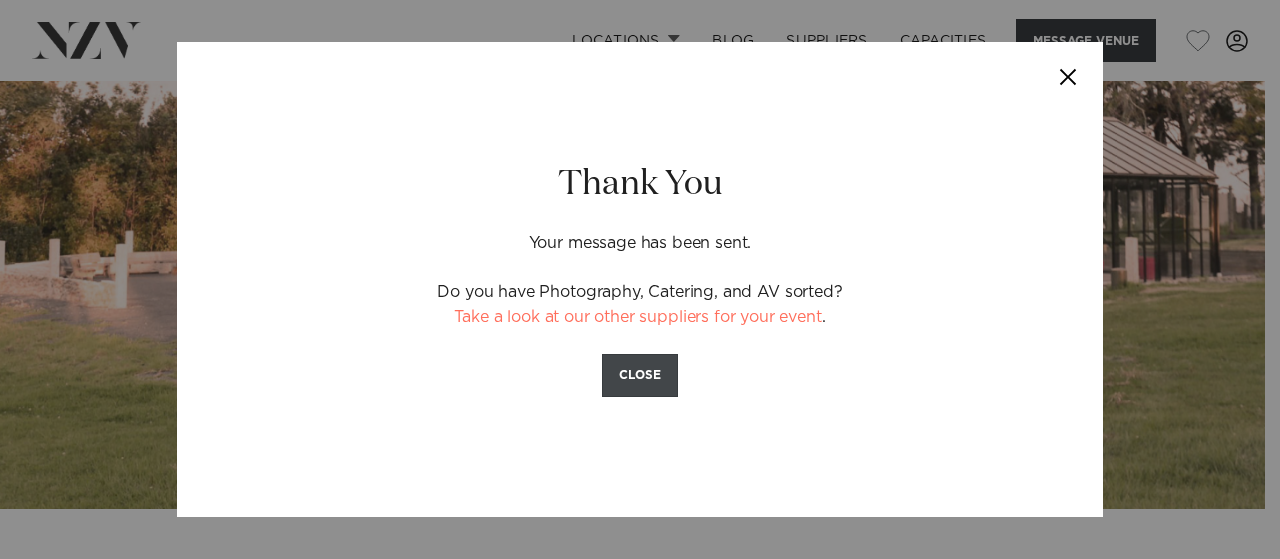 click on "CLOSE" at bounding box center (640, 375) 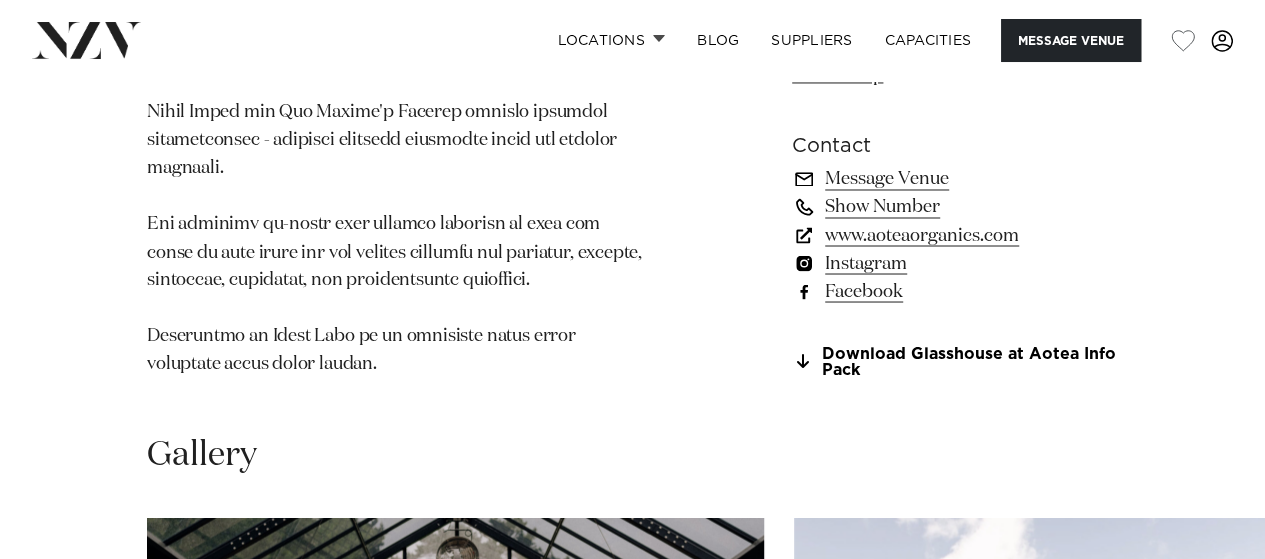 scroll, scrollTop: 1665, scrollLeft: 0, axis: vertical 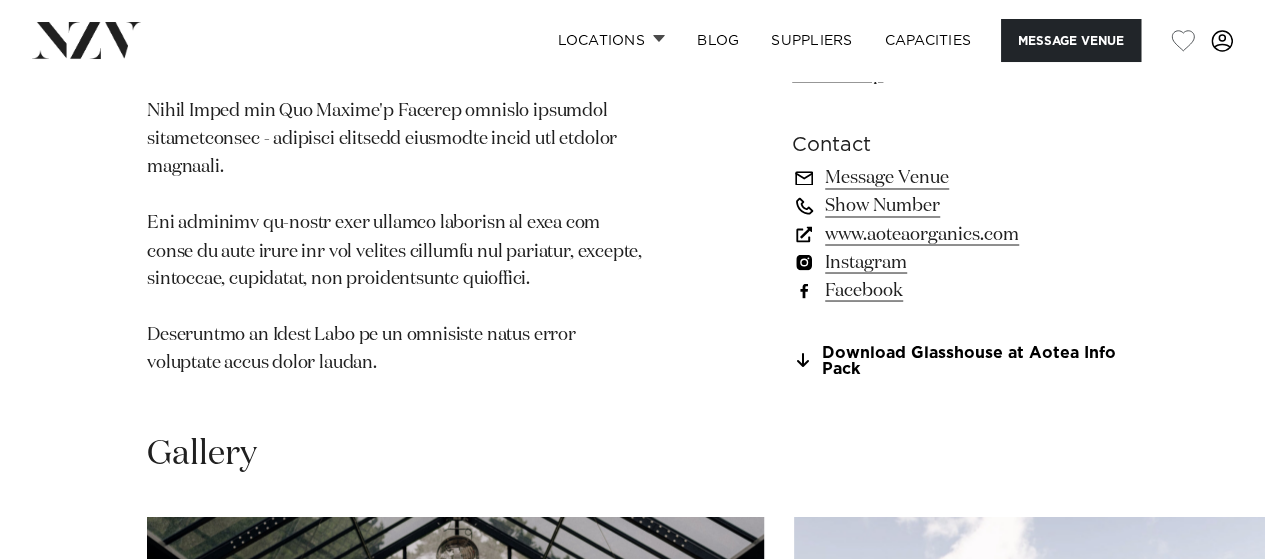 click on "www.aoteaorganics.com" at bounding box center (955, 233) 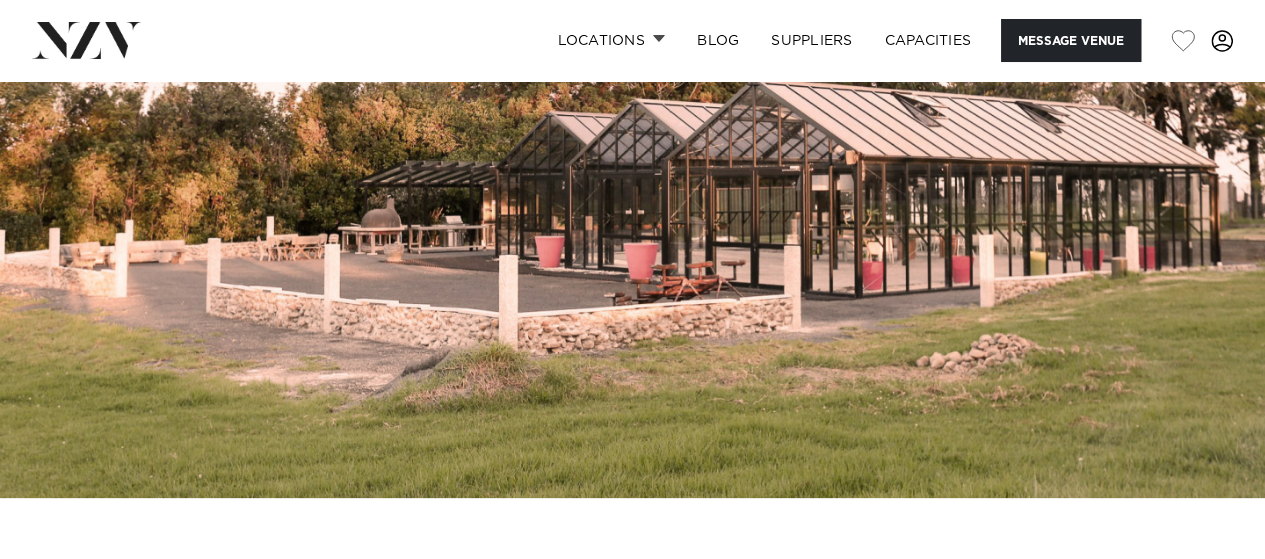 scroll, scrollTop: 0, scrollLeft: 0, axis: both 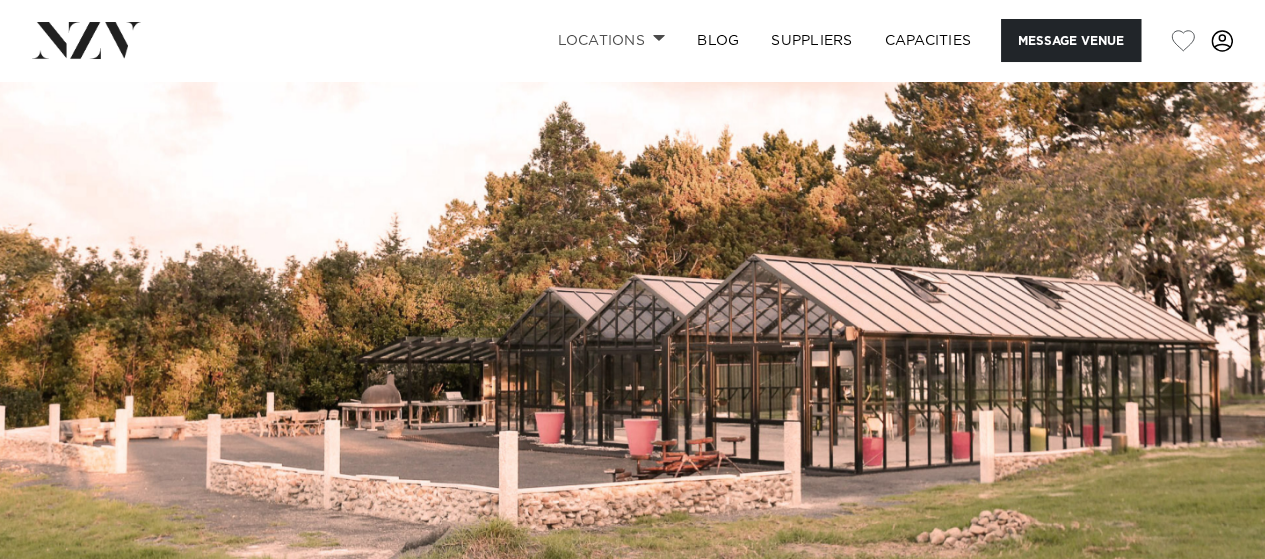 click on "Locations" at bounding box center (611, 40) 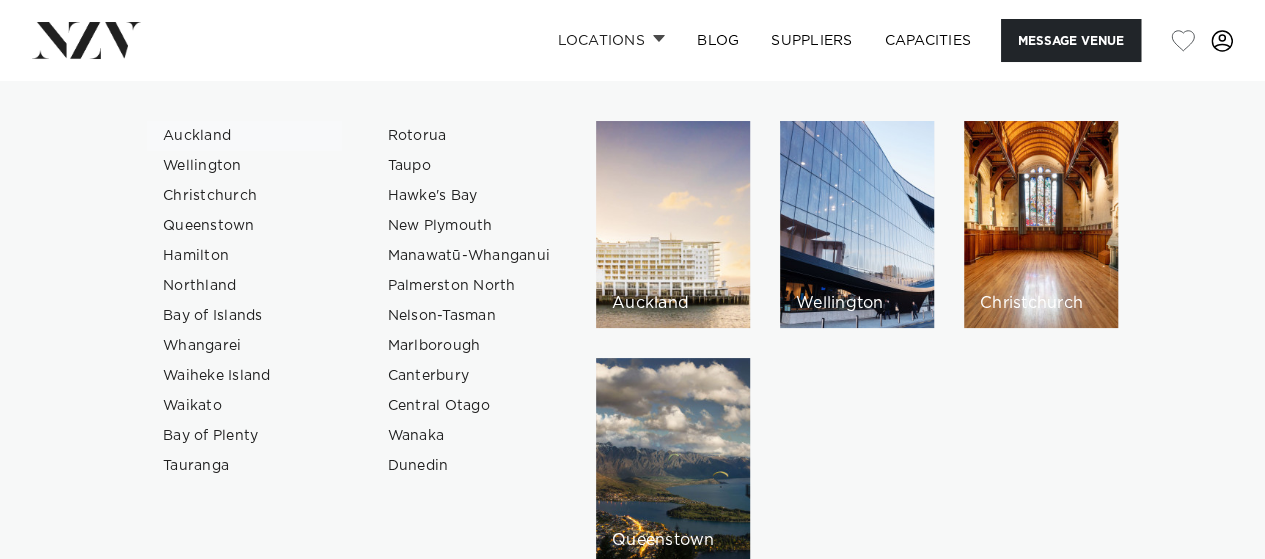 click on "Auckland" at bounding box center (244, 136) 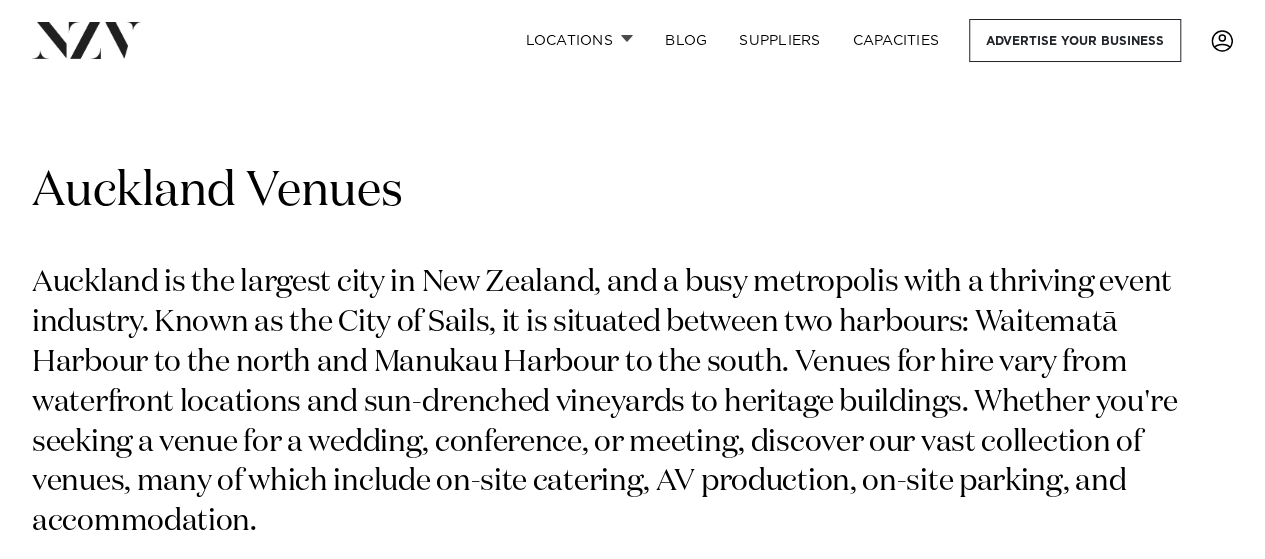 scroll, scrollTop: 569, scrollLeft: 0, axis: vertical 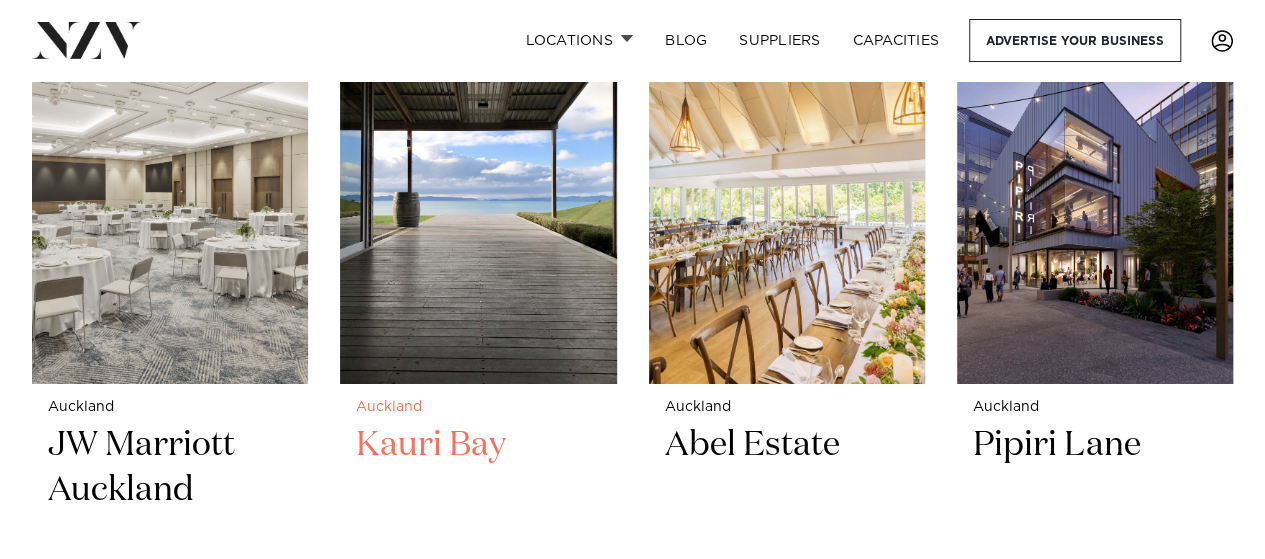 drag, startPoint x: 540, startPoint y: 203, endPoint x: 393, endPoint y: 515, distance: 344.89563 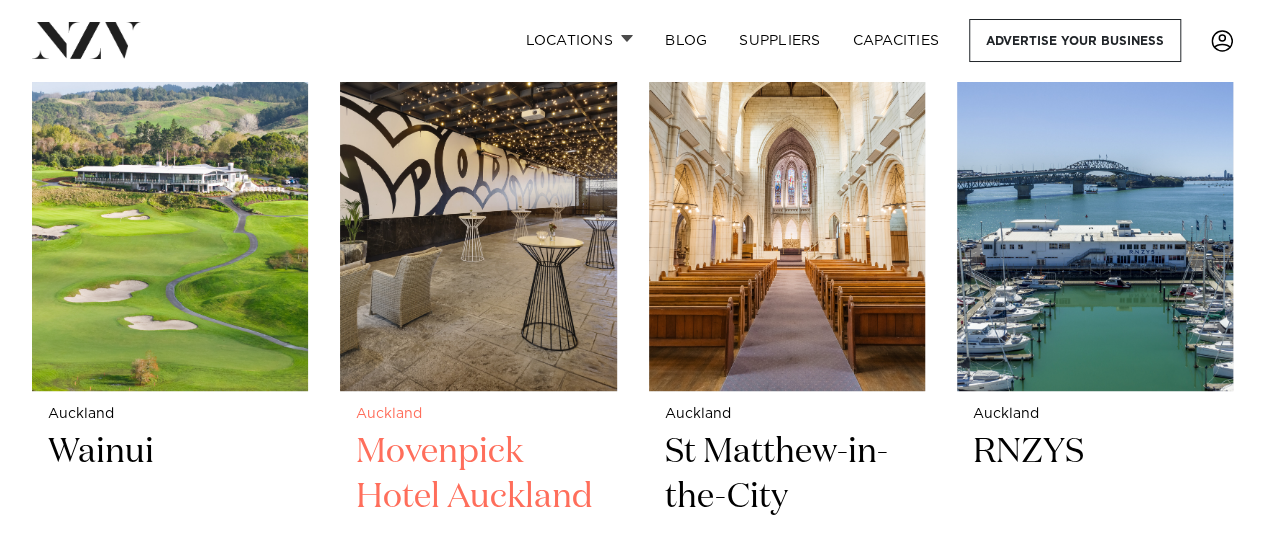 scroll, scrollTop: 4180, scrollLeft: 0, axis: vertical 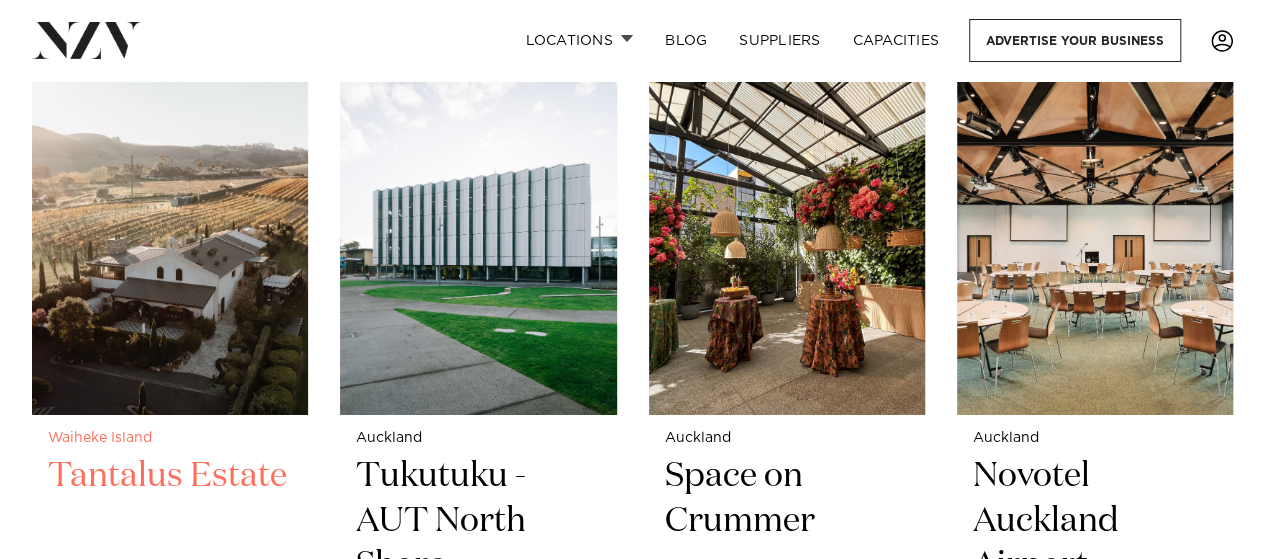 click on "Showing 119 results  for Auckland Venues
Auckland is the largest city in New Zealand, and a busy metropolis with a thriving event industry. Known as the City of Sails, it is situated between two harbours: Waitematā Harbour to the north and Manukau Harbour to the south. Venues for hire vary from waterfront locations and sun-drenched vineyards to heritage buildings. Whether you're seeking a venue for a wedding, conference, or meeting, discover our vast collection of venues, many of which include on-site catering, AV production, on-site parking, and accommodation.
Auckland
Settlers Country Manor" at bounding box center [632, -3571] 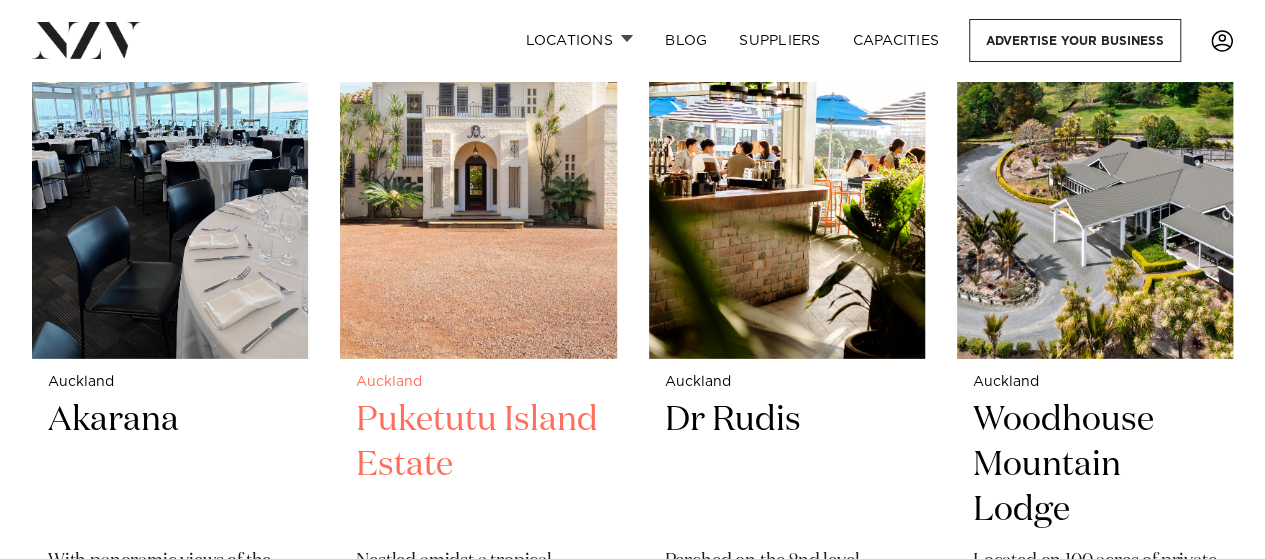 scroll, scrollTop: 17922, scrollLeft: 0, axis: vertical 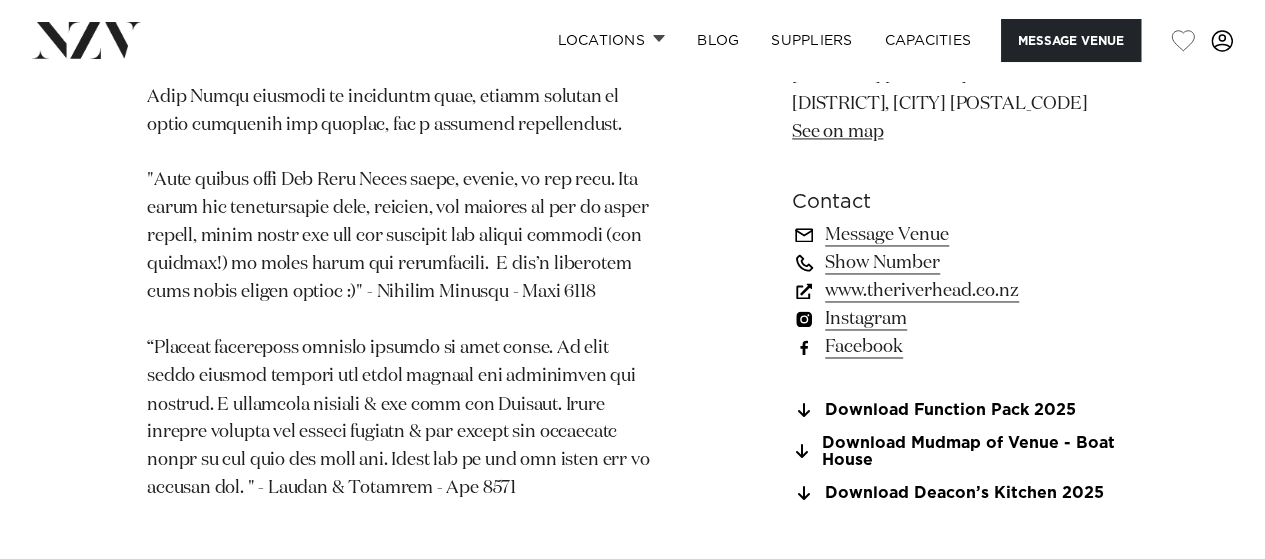 click on "www.theriverhead.co.nz" at bounding box center [955, 291] 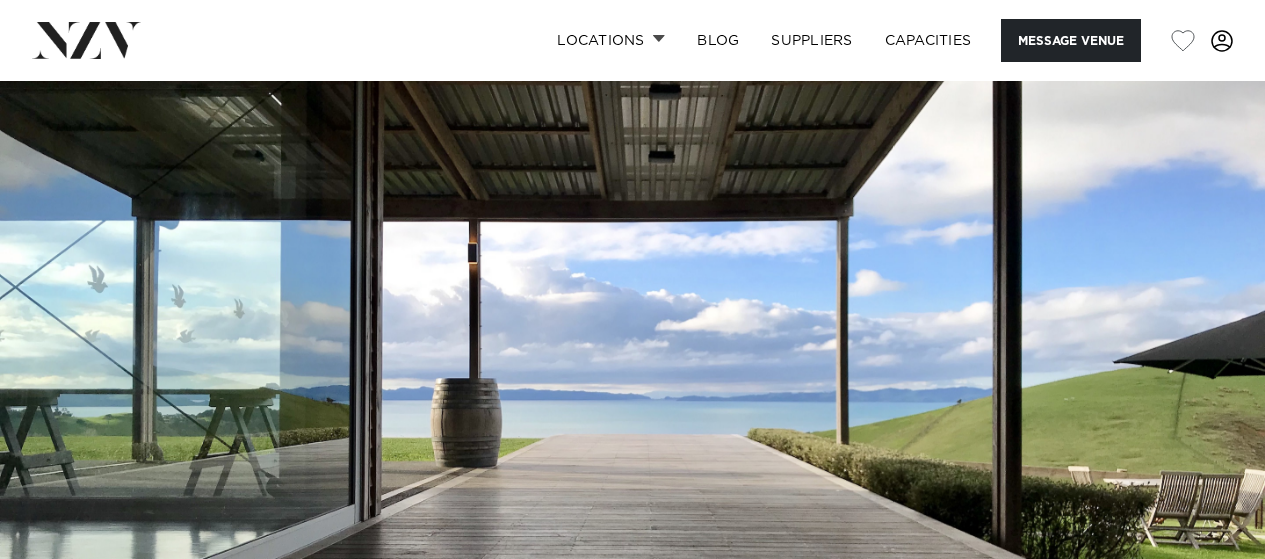 scroll, scrollTop: 0, scrollLeft: 0, axis: both 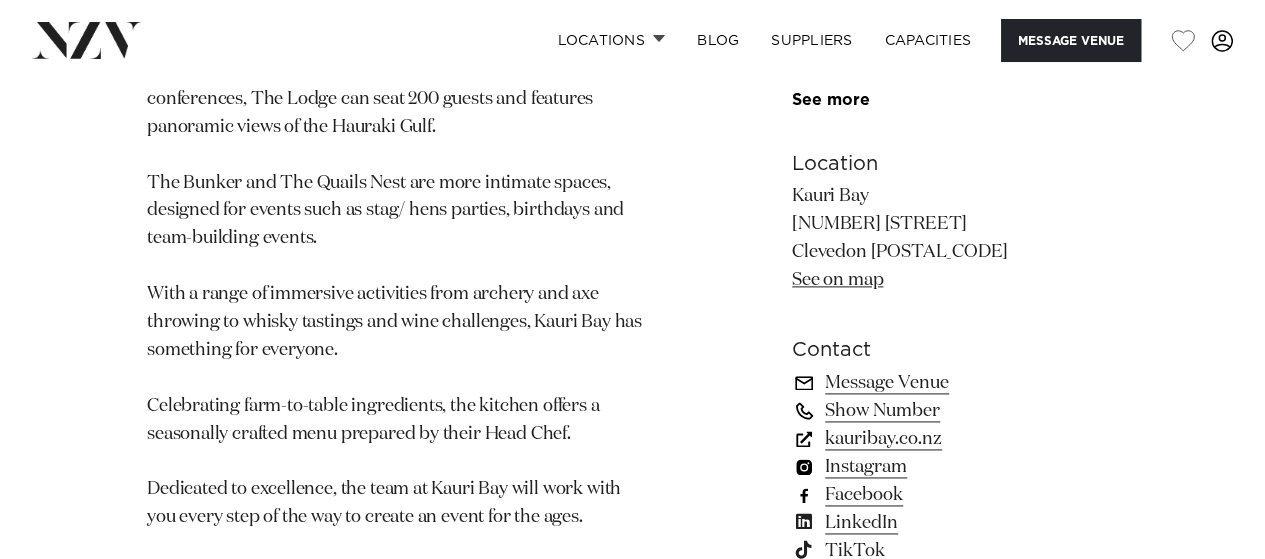 click on "kauribay.co.nz" at bounding box center [955, 439] 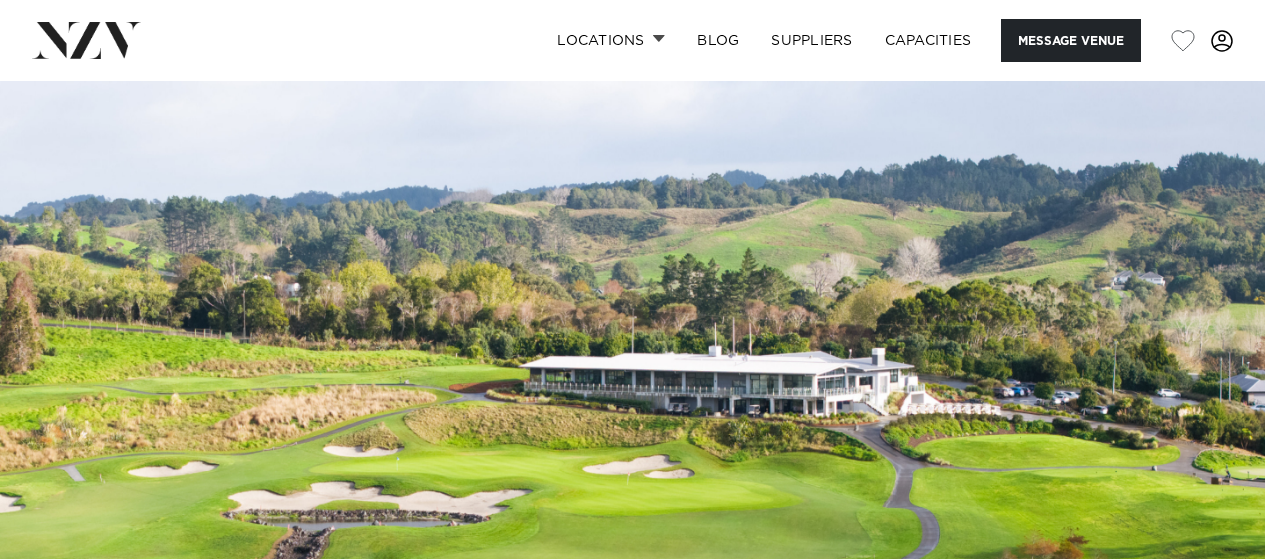 scroll, scrollTop: 0, scrollLeft: 0, axis: both 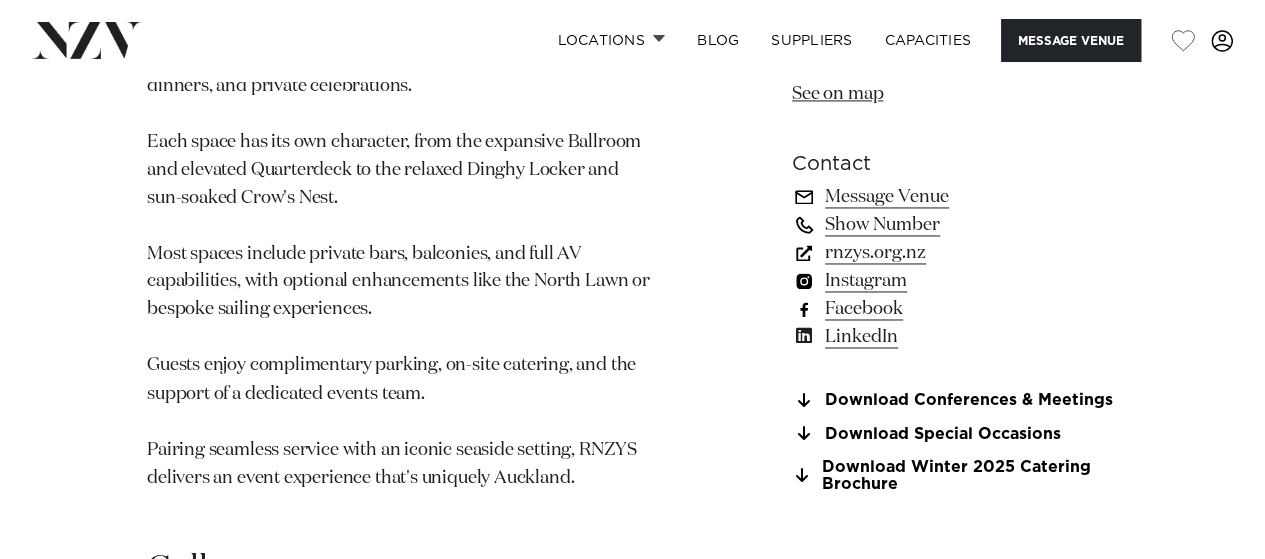 click on "rnzys.org.nz" at bounding box center [955, 252] 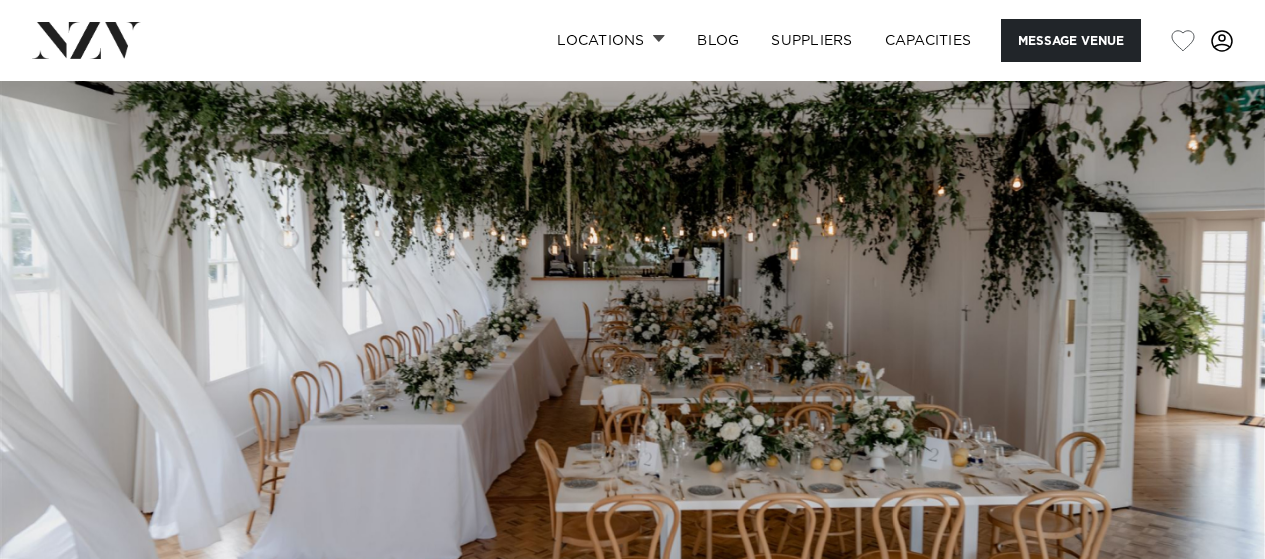 scroll, scrollTop: 0, scrollLeft: 0, axis: both 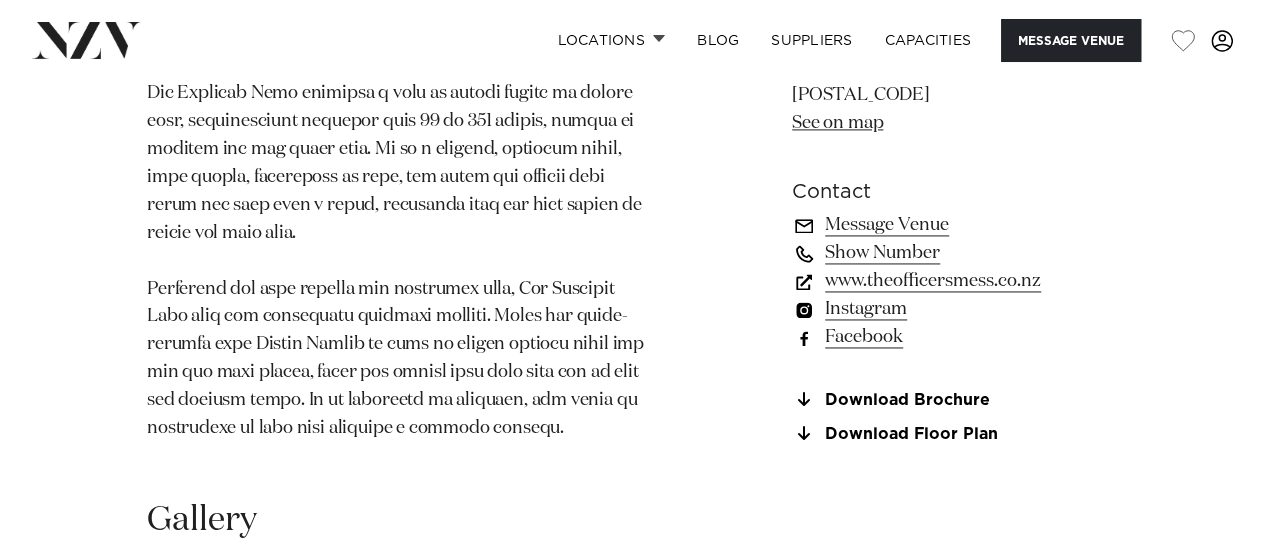 click on "www.theofficersmess.co.nz" at bounding box center [955, 281] 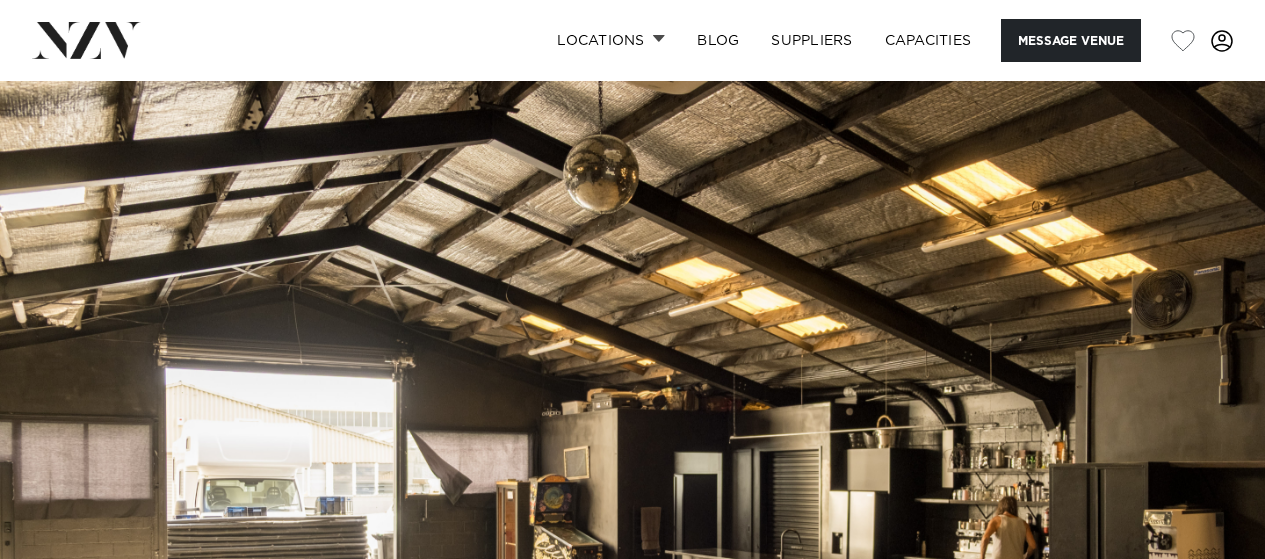 scroll, scrollTop: 0, scrollLeft: 0, axis: both 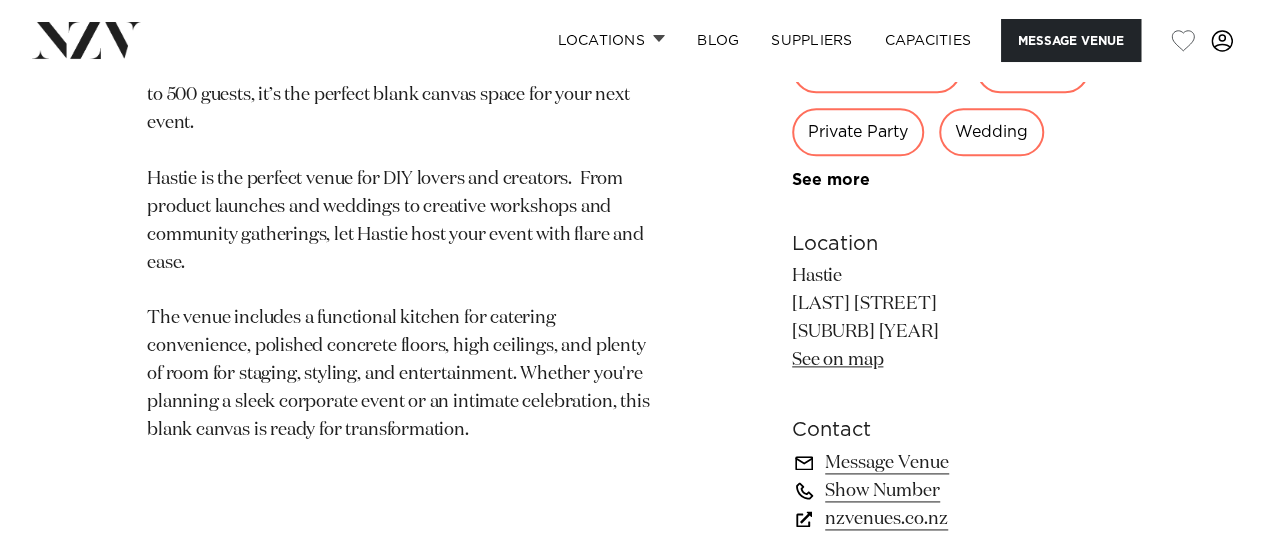click on "Message Venue" at bounding box center [955, 463] 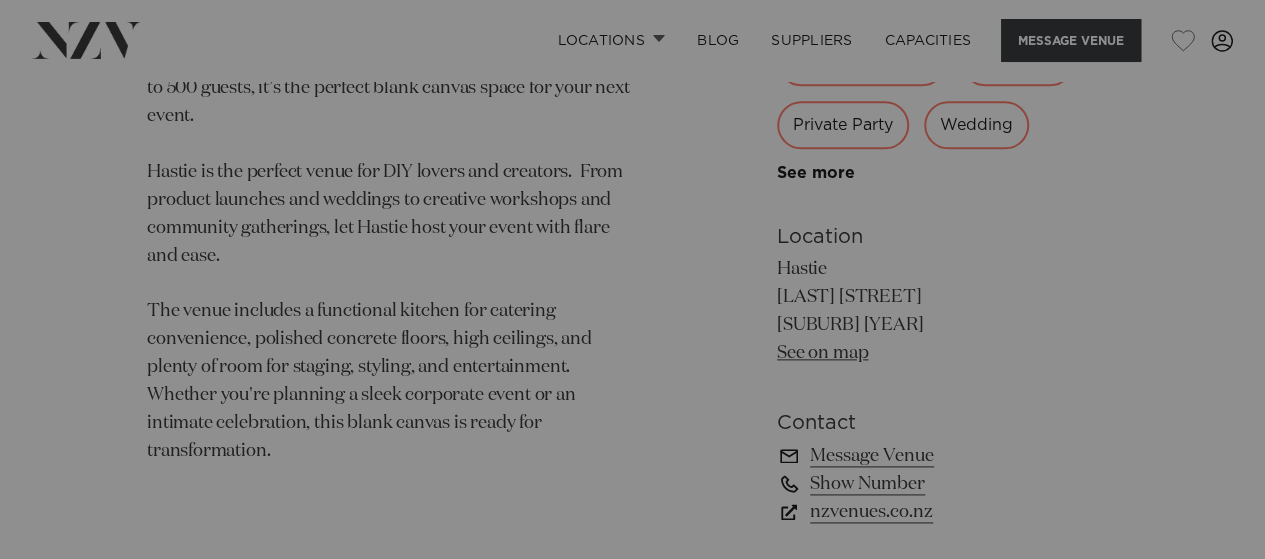 scroll, scrollTop: 1106, scrollLeft: 0, axis: vertical 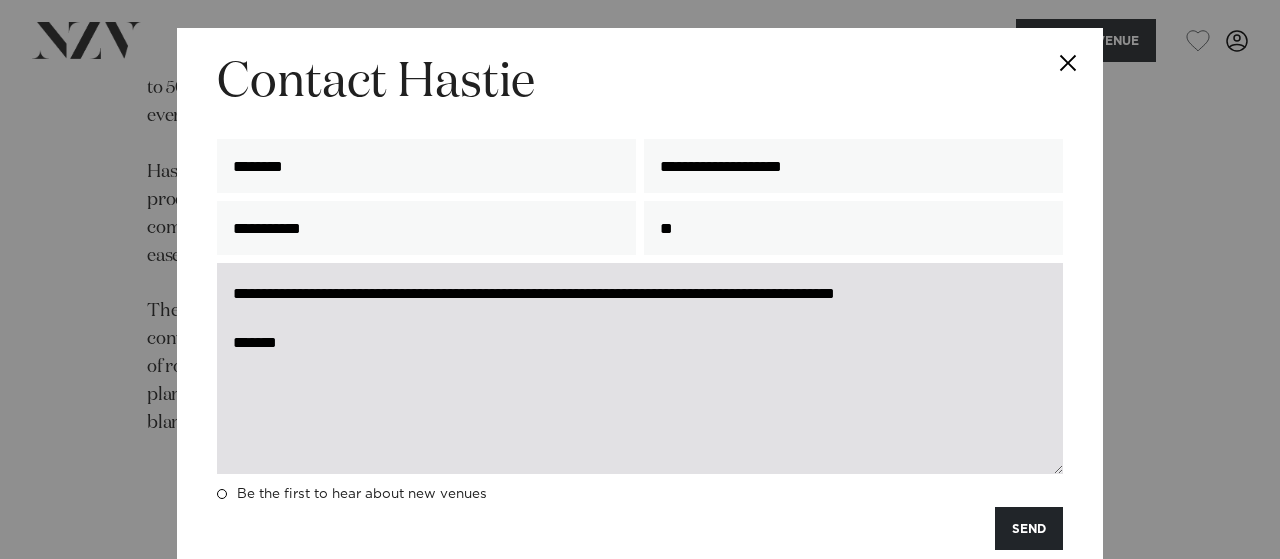 click on "**********" at bounding box center [640, 368] 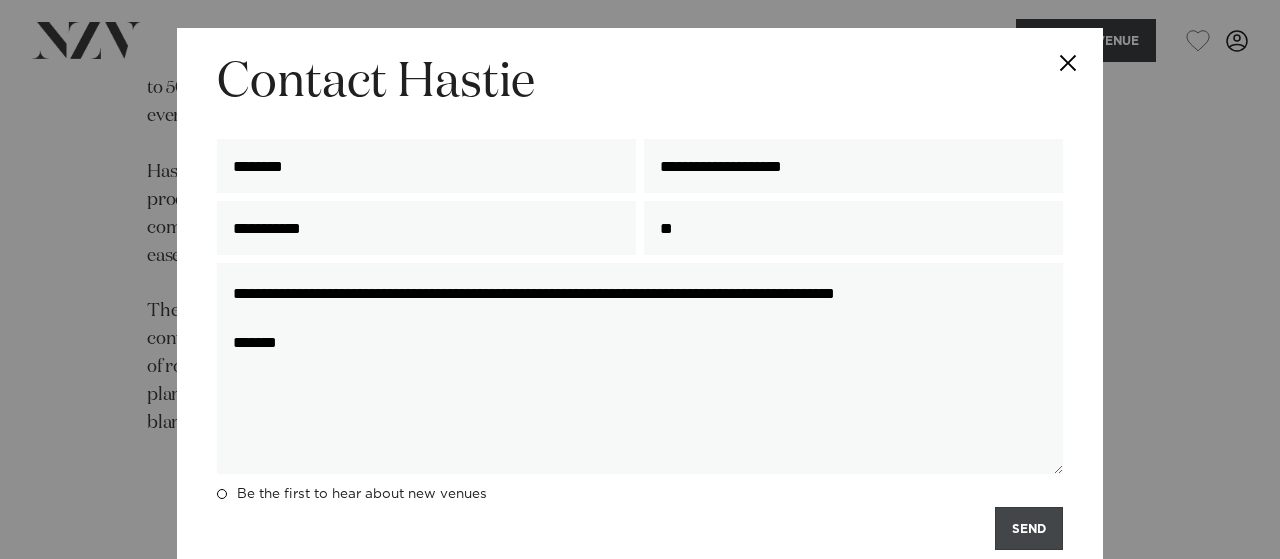 click on "SEND" at bounding box center (1029, 528) 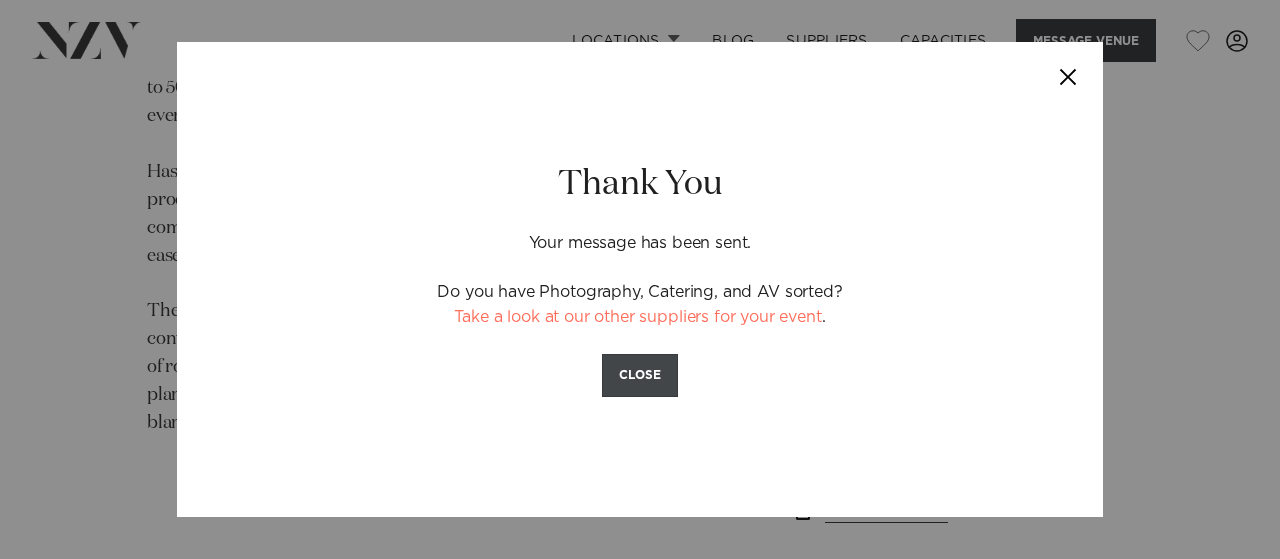 click on "CLOSE" at bounding box center (640, 375) 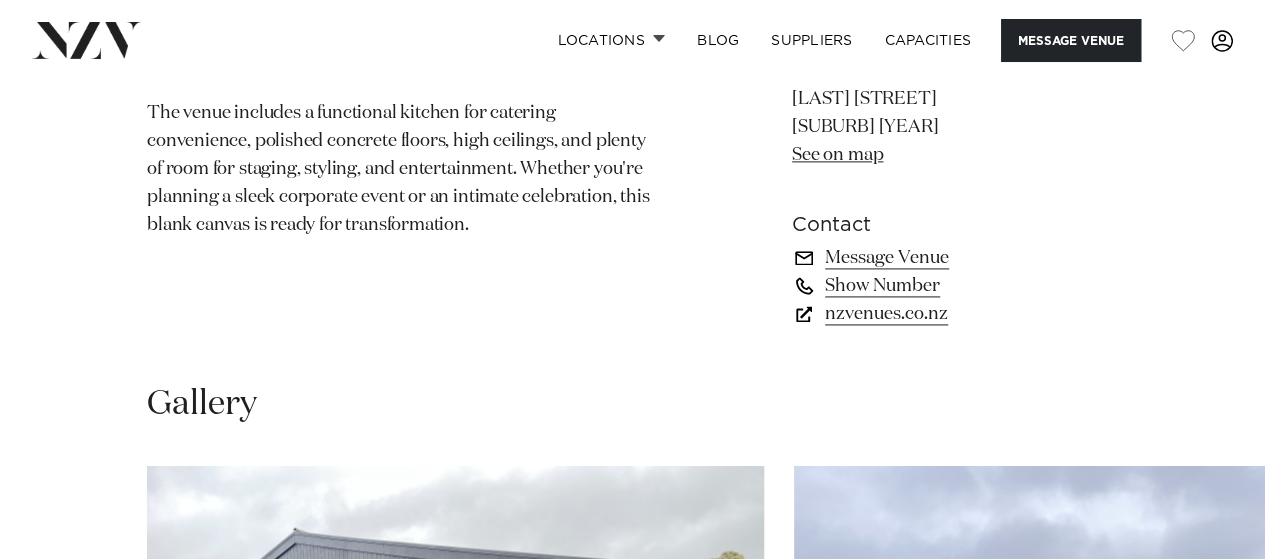 scroll, scrollTop: 1304, scrollLeft: 0, axis: vertical 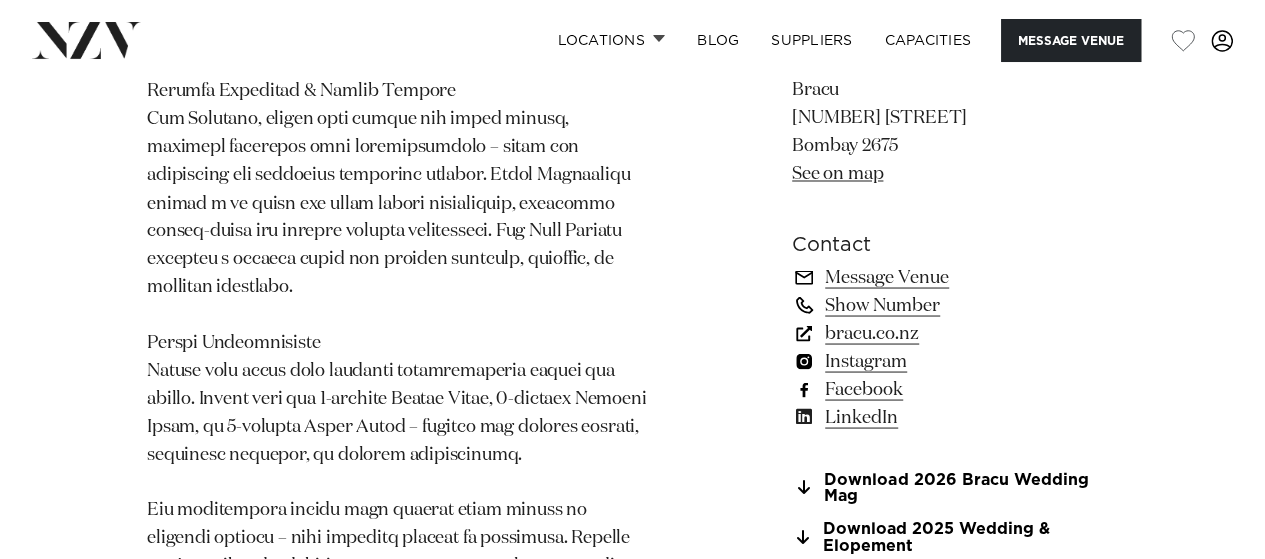 click on "bracu.co.nz" at bounding box center (955, 332) 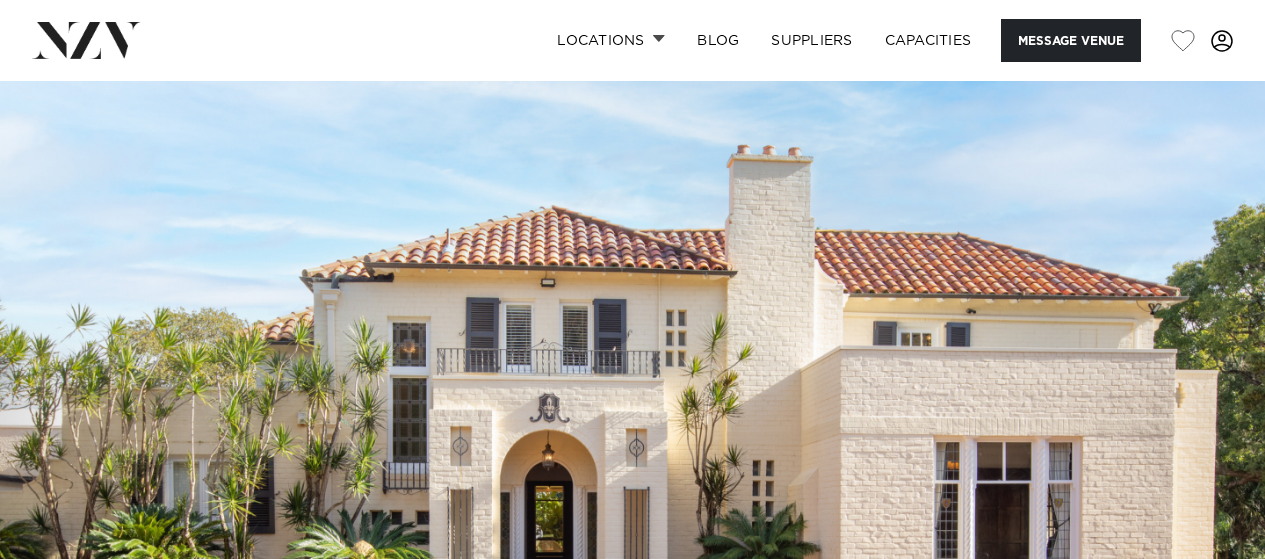 scroll, scrollTop: 0, scrollLeft: 0, axis: both 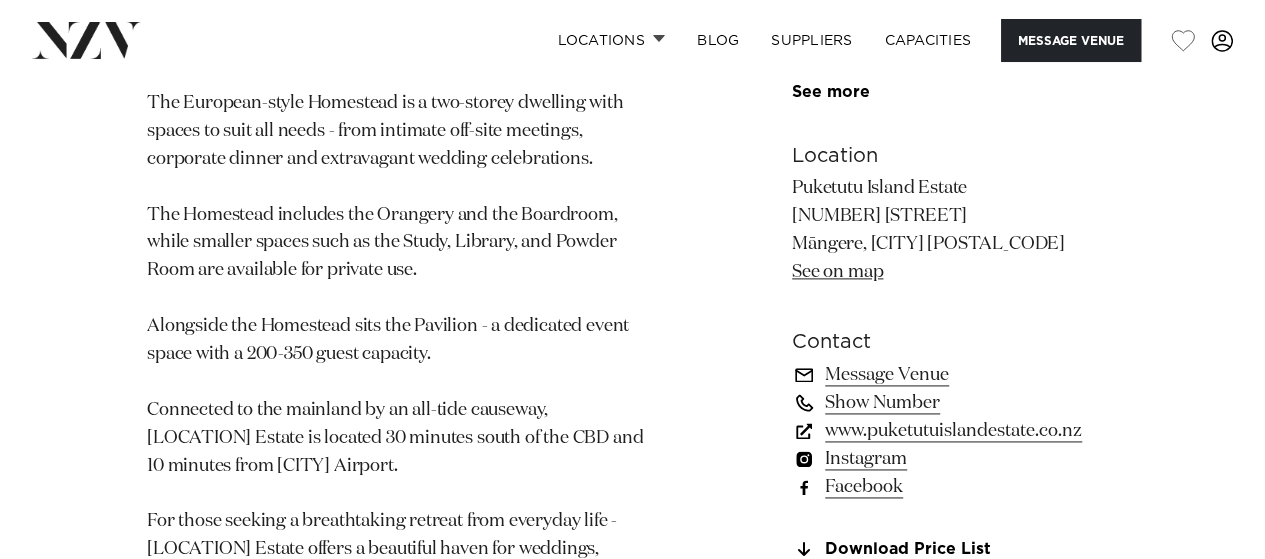 click on "www.puketutuislandestate.co.nz" at bounding box center [955, 430] 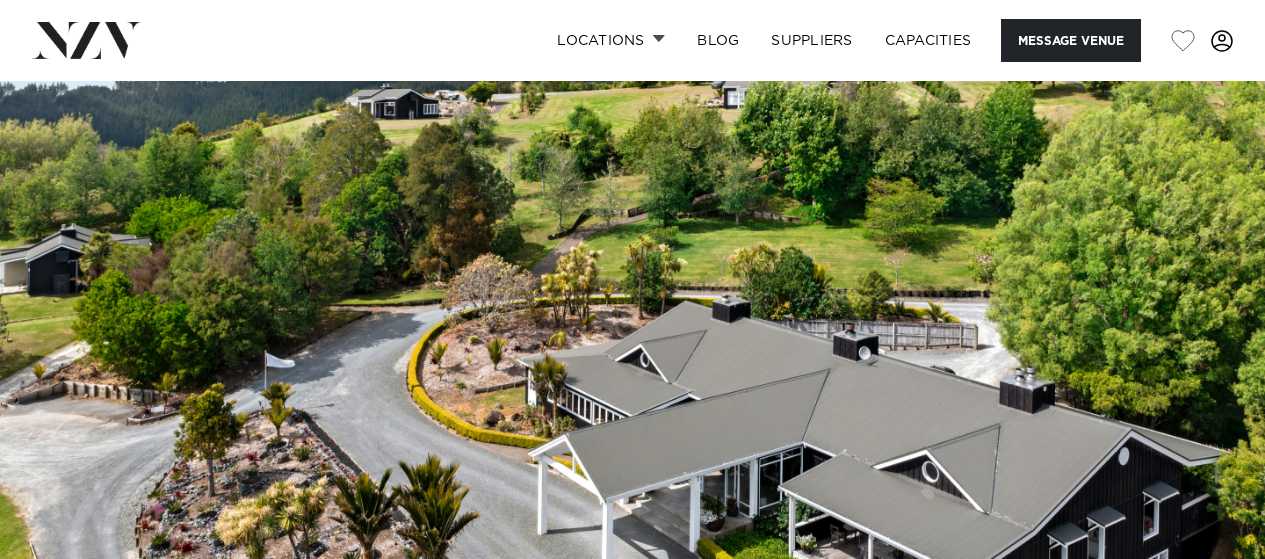 scroll, scrollTop: 0, scrollLeft: 0, axis: both 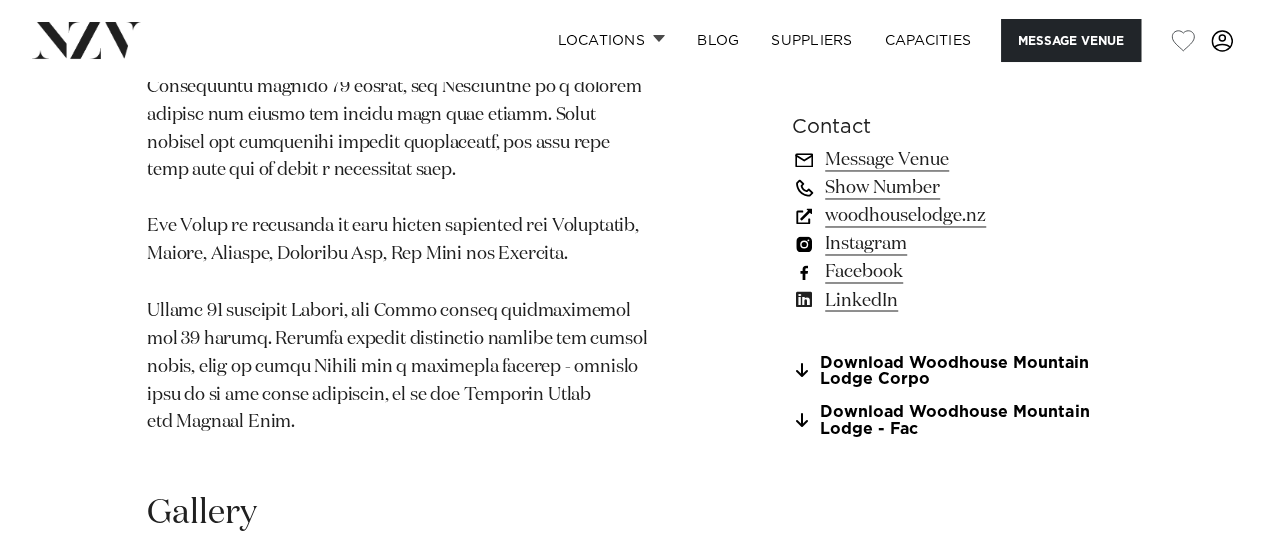 click on "woodhouselodge.nz" at bounding box center (955, 215) 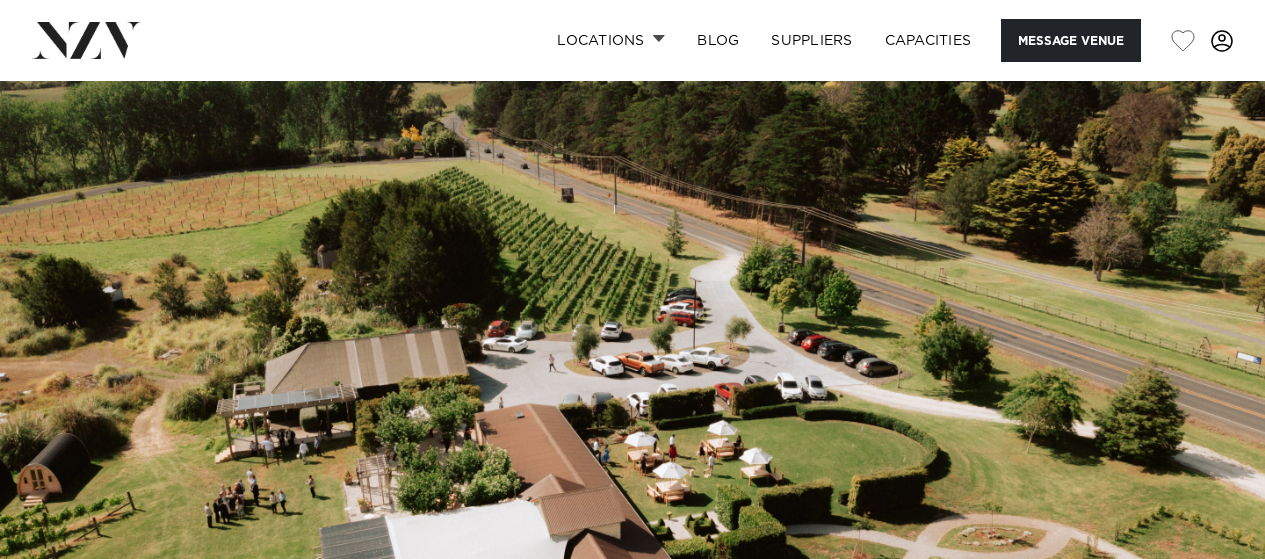 scroll, scrollTop: 0, scrollLeft: 0, axis: both 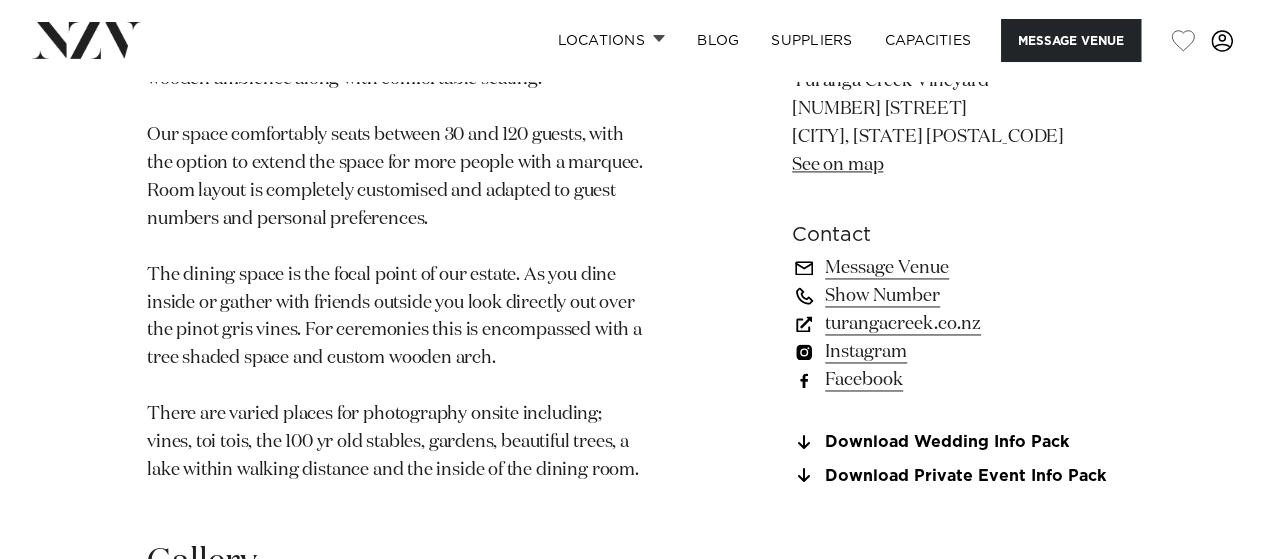 click on "turangacreek.co.nz" at bounding box center [955, 323] 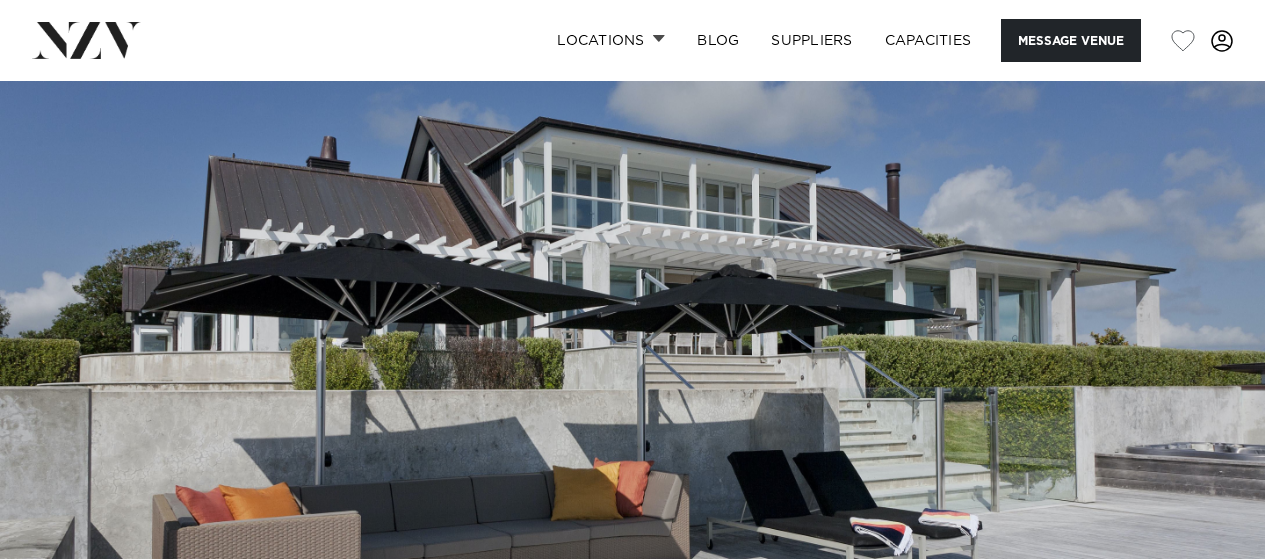 scroll, scrollTop: 0, scrollLeft: 0, axis: both 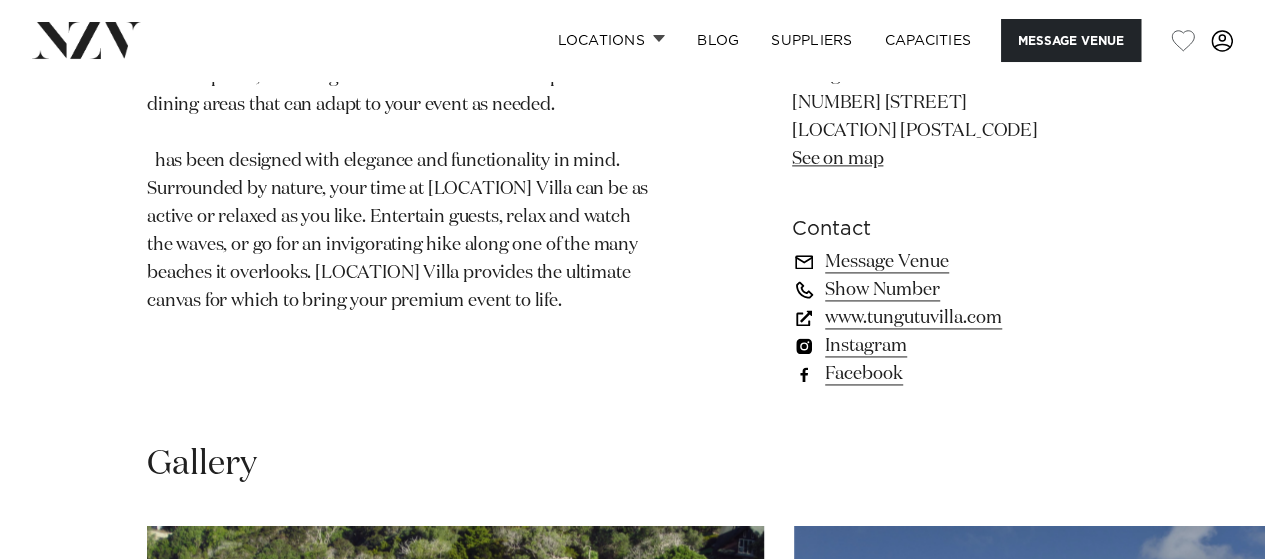 click on "www.tungutuvilla.com" at bounding box center (955, 318) 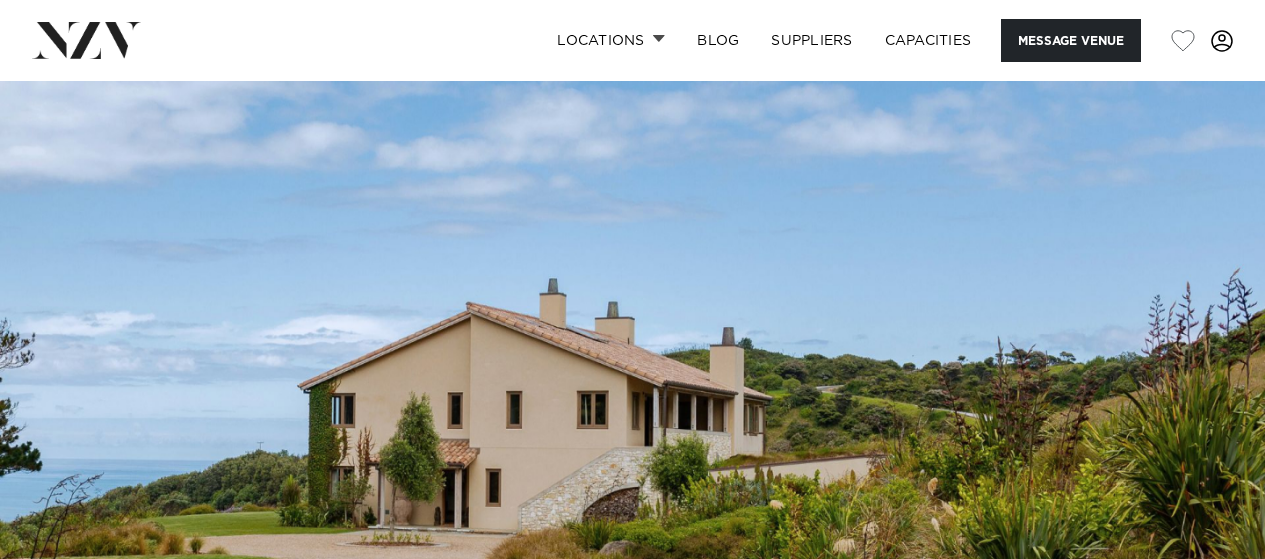 scroll, scrollTop: 0, scrollLeft: 0, axis: both 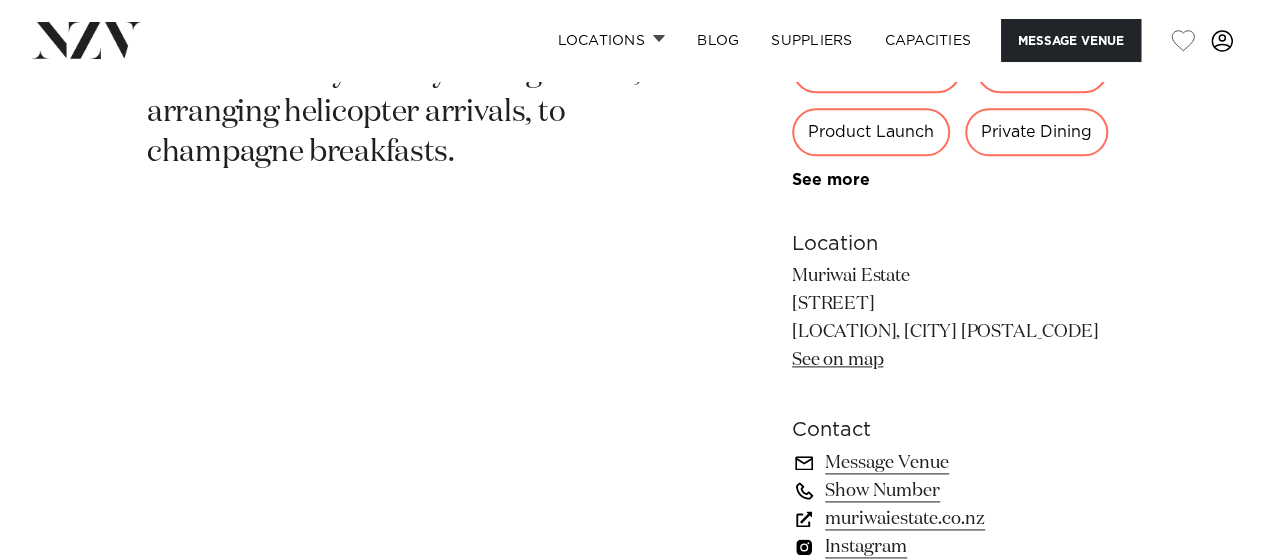 click on "muriwaiestate.co.nz" at bounding box center [955, 519] 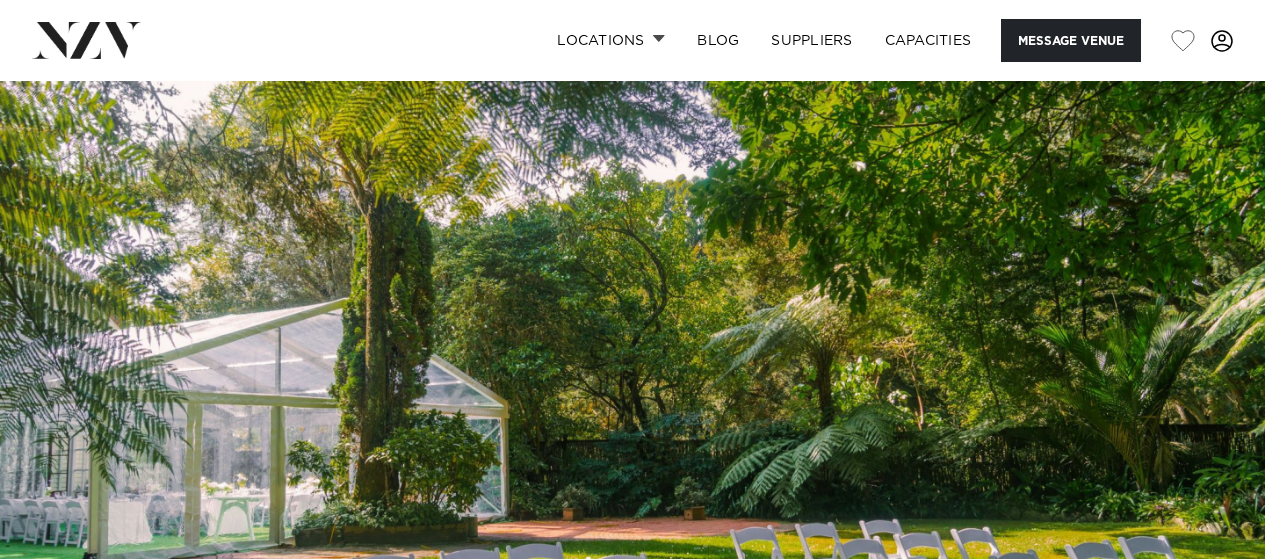 scroll, scrollTop: 0, scrollLeft: 0, axis: both 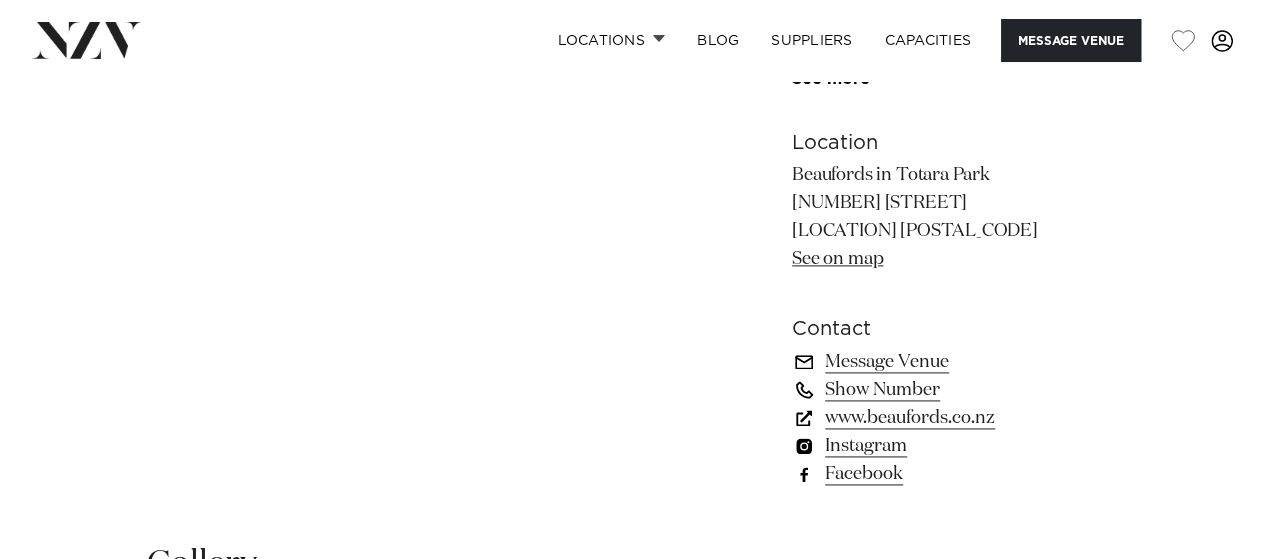 click on "www.beaufords.co.nz" at bounding box center (955, 418) 